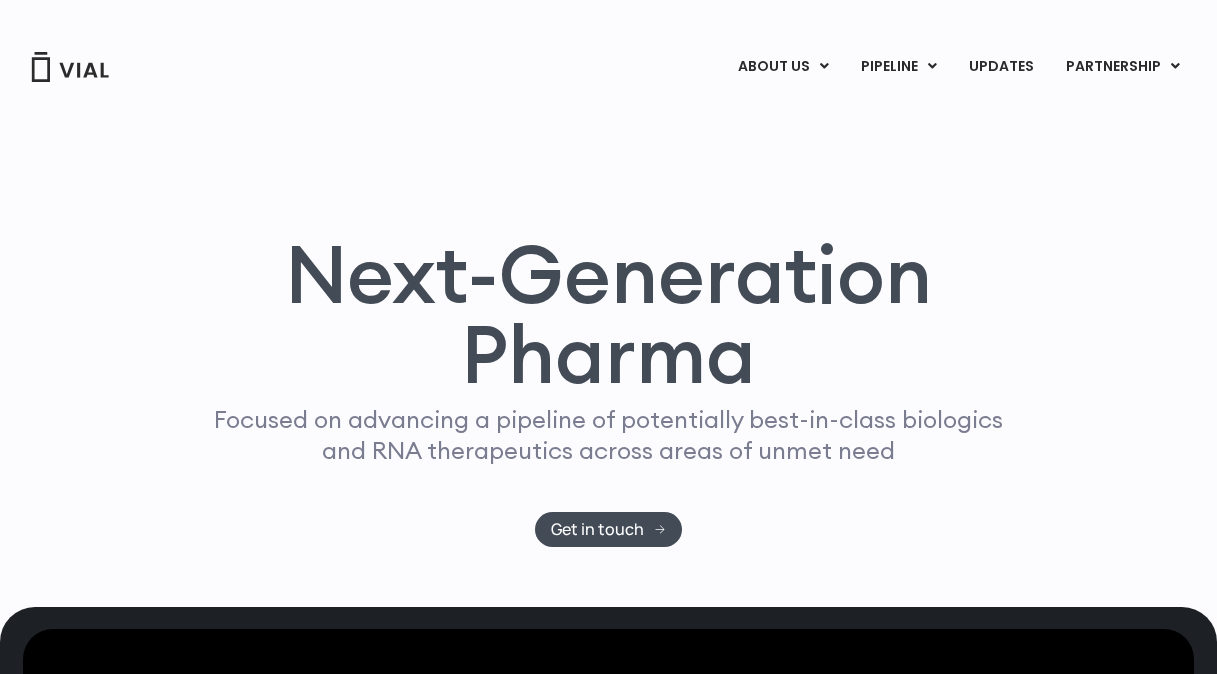 scroll, scrollTop: 0, scrollLeft: 0, axis: both 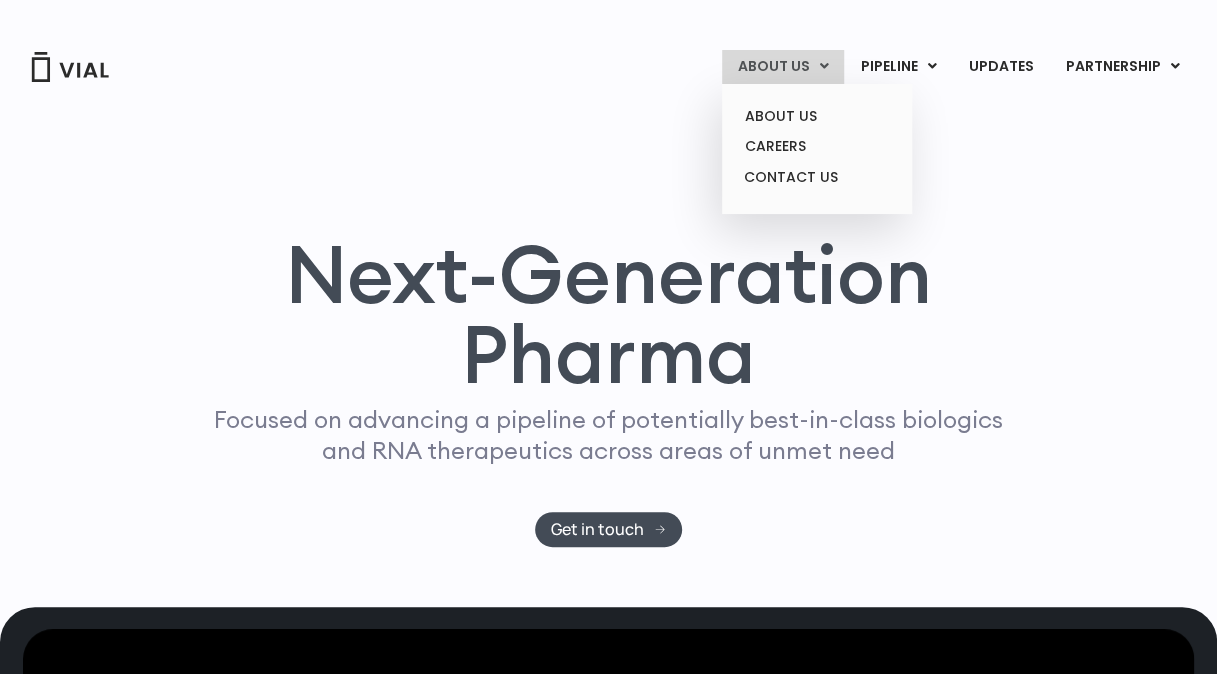 click on "ABOUT US" at bounding box center [783, 67] 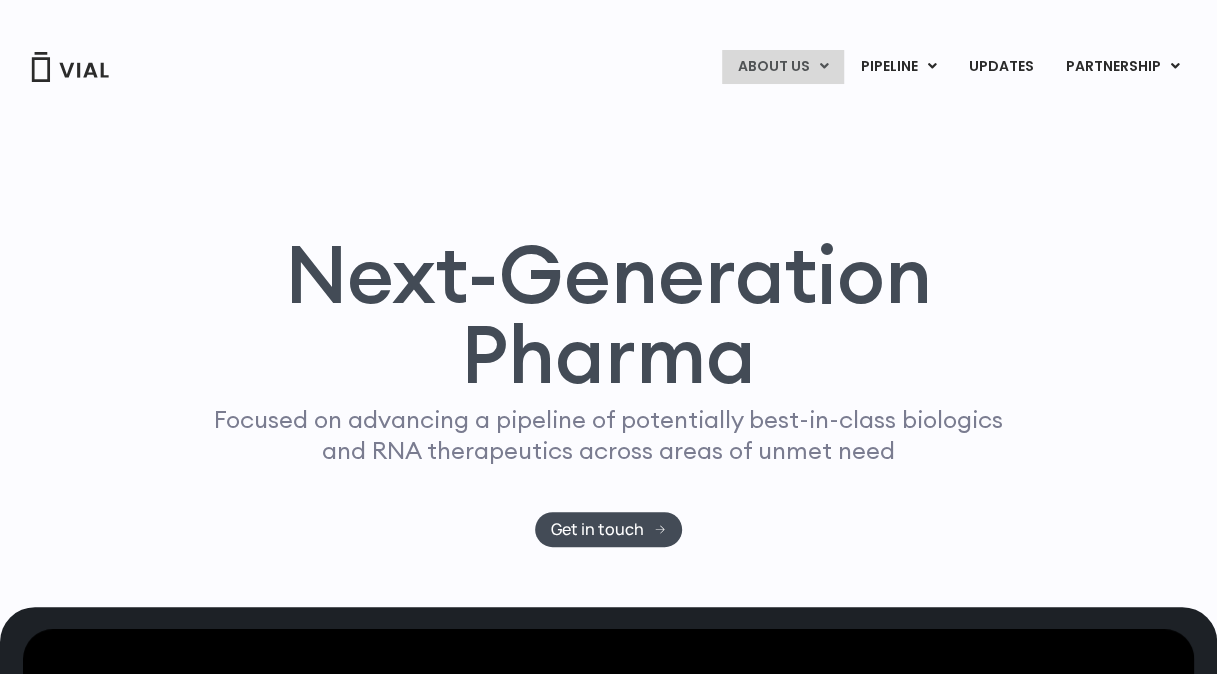 click on "ABOUT US" at bounding box center (783, 67) 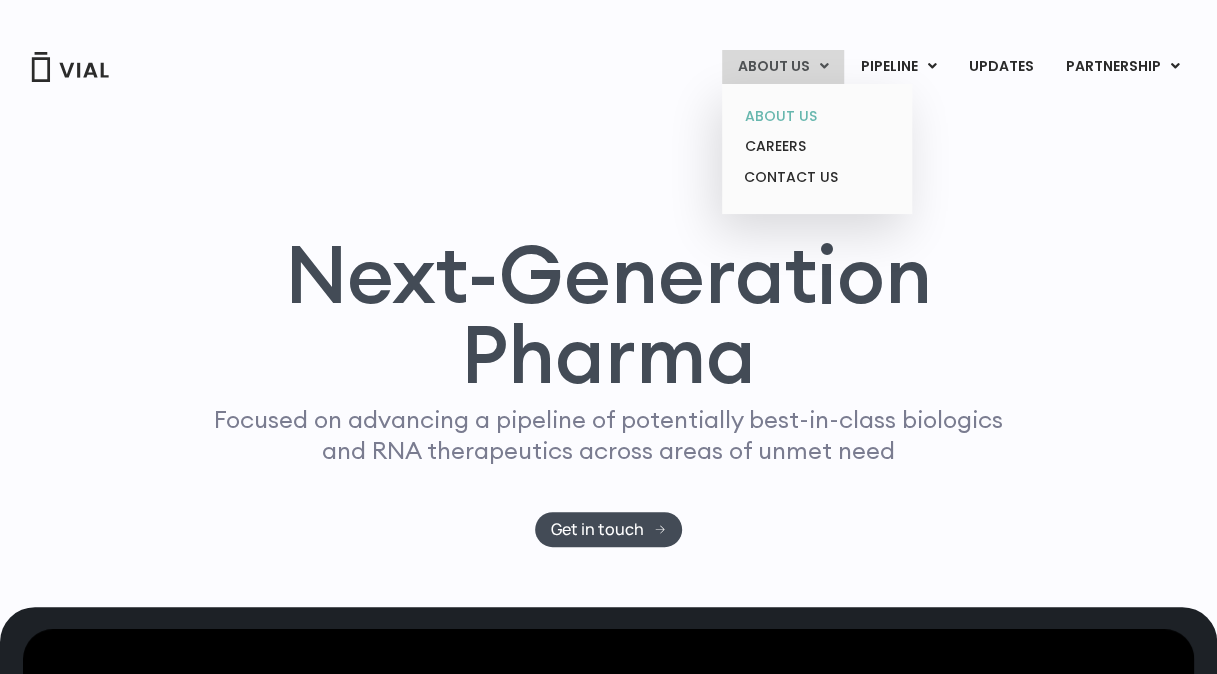 click on "ABOUT US" at bounding box center [816, 116] 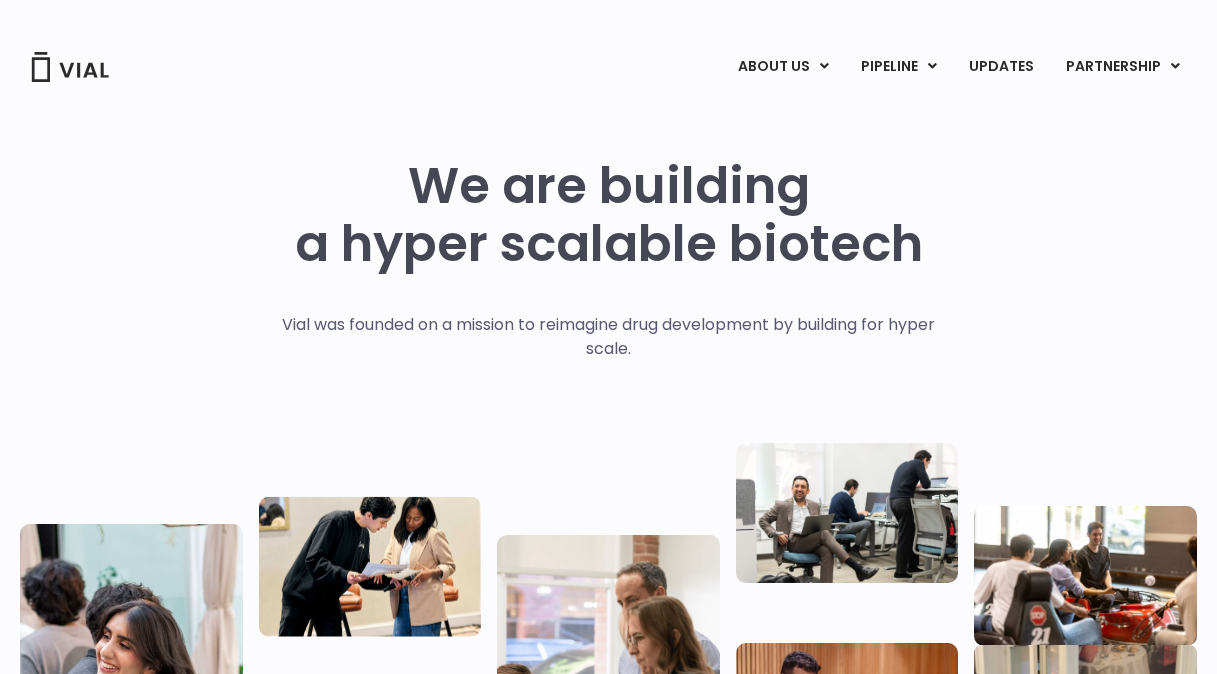 scroll, scrollTop: 0, scrollLeft: 0, axis: both 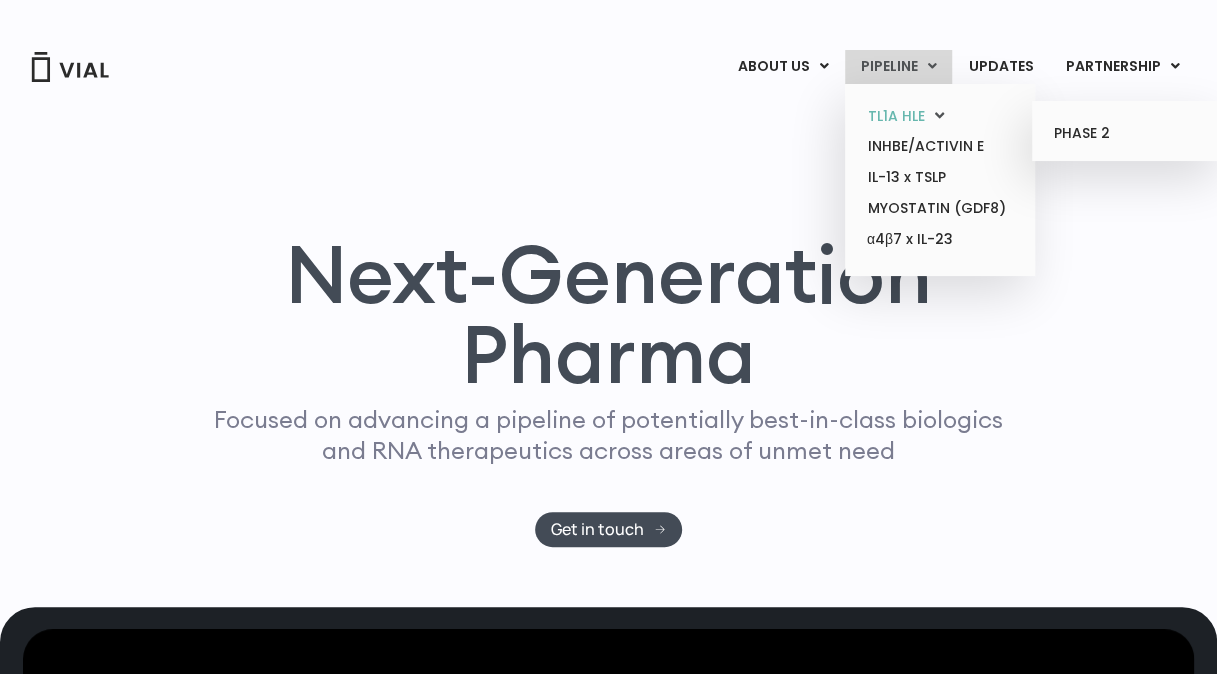 click on "TL1A HLE" at bounding box center [939, 116] 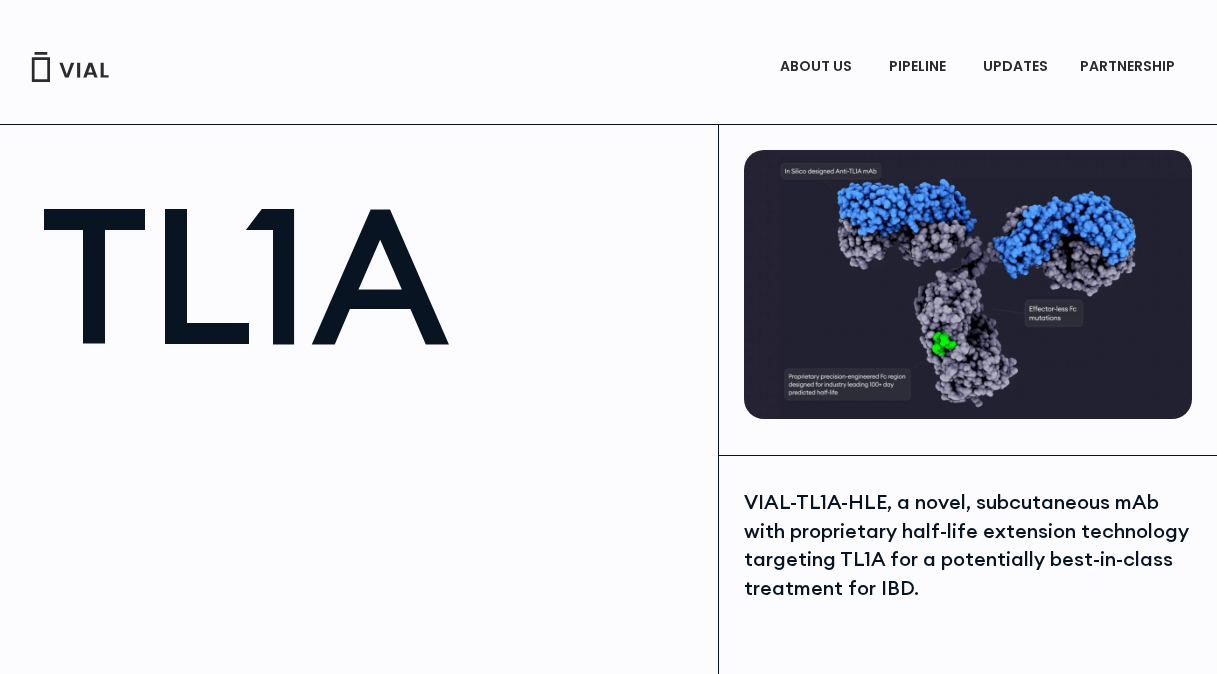 scroll, scrollTop: 0, scrollLeft: 0, axis: both 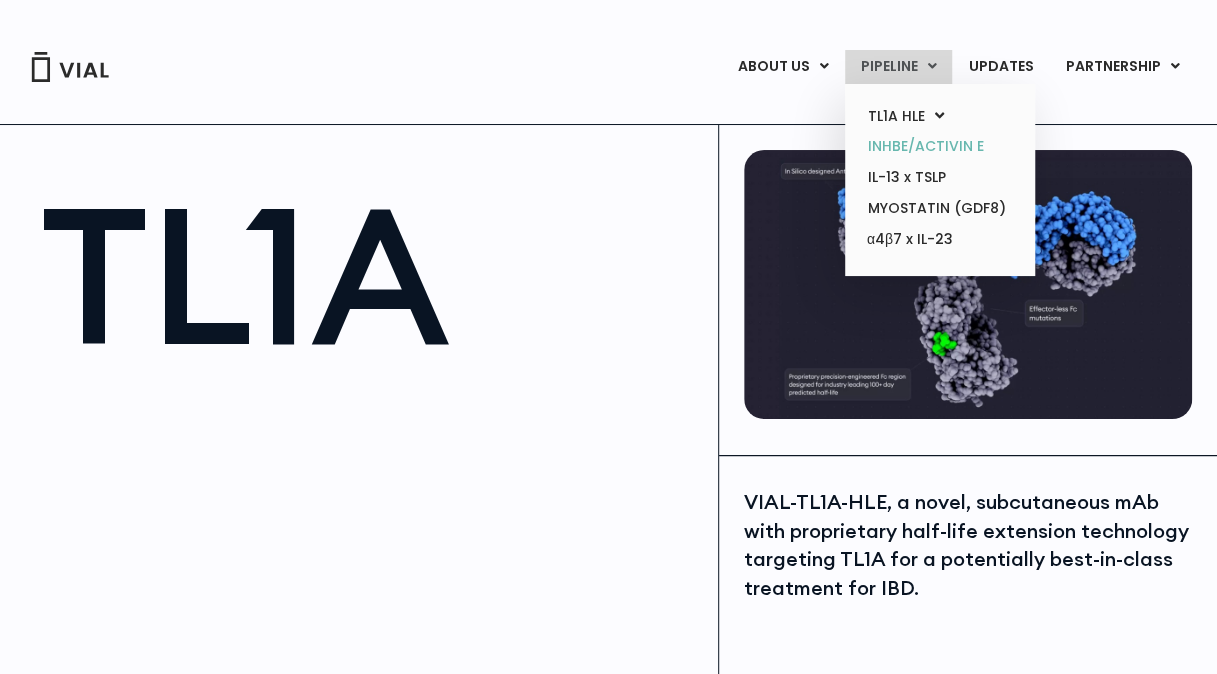 click on "INHBE/ACTIVIN E" at bounding box center (939, 146) 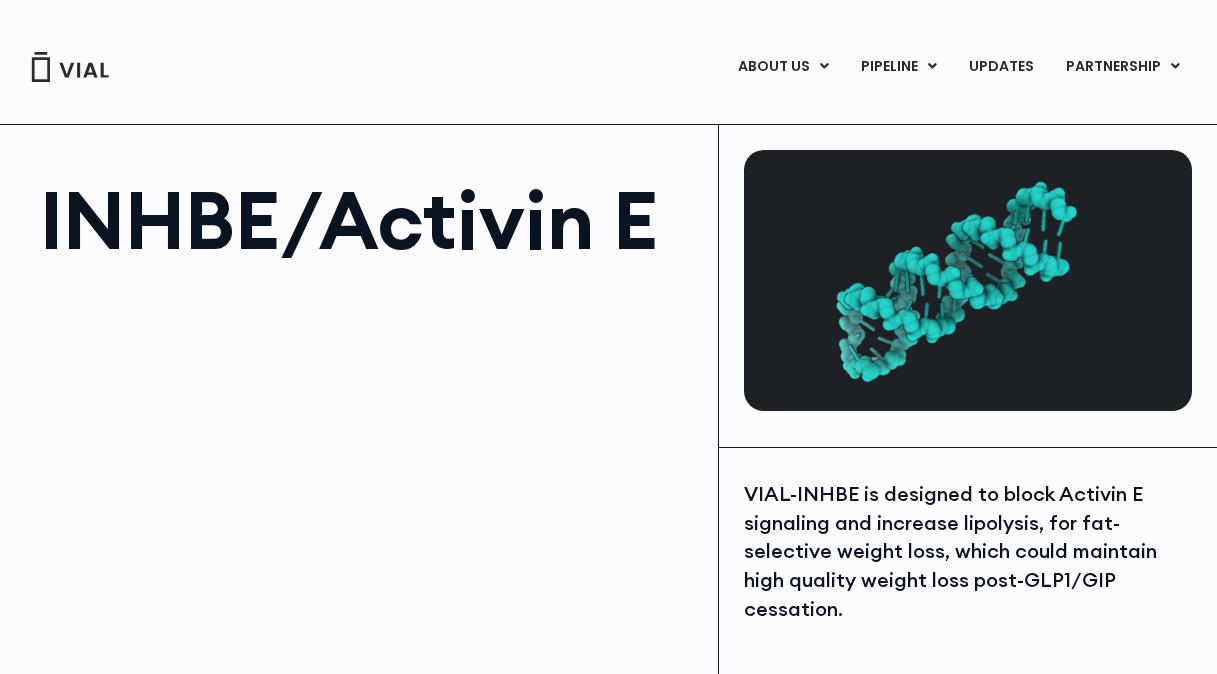scroll, scrollTop: 0, scrollLeft: 0, axis: both 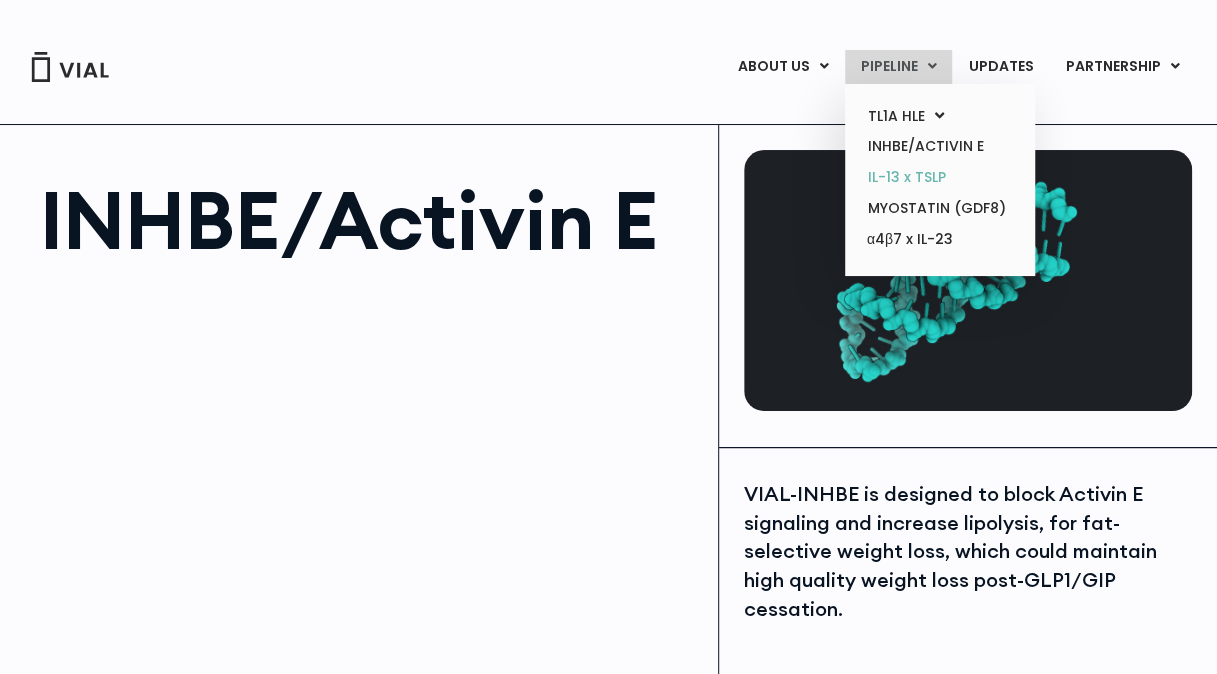 click on "IL-13 x TSLP" at bounding box center [939, 177] 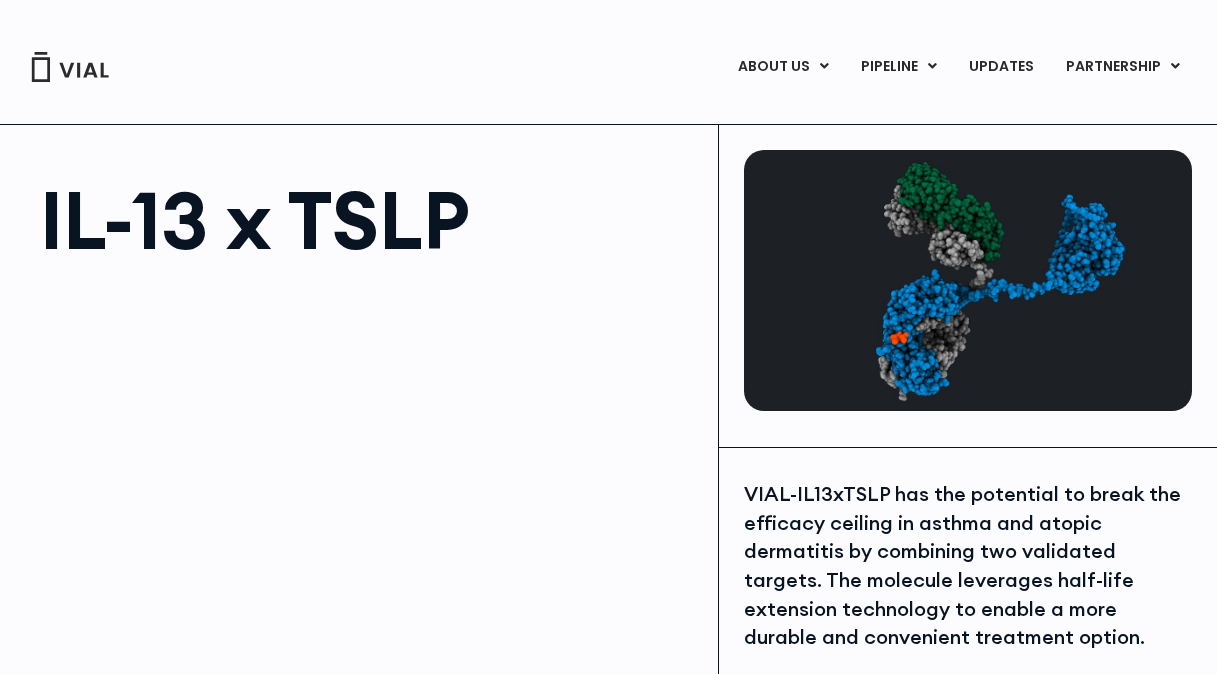 scroll, scrollTop: 0, scrollLeft: 0, axis: both 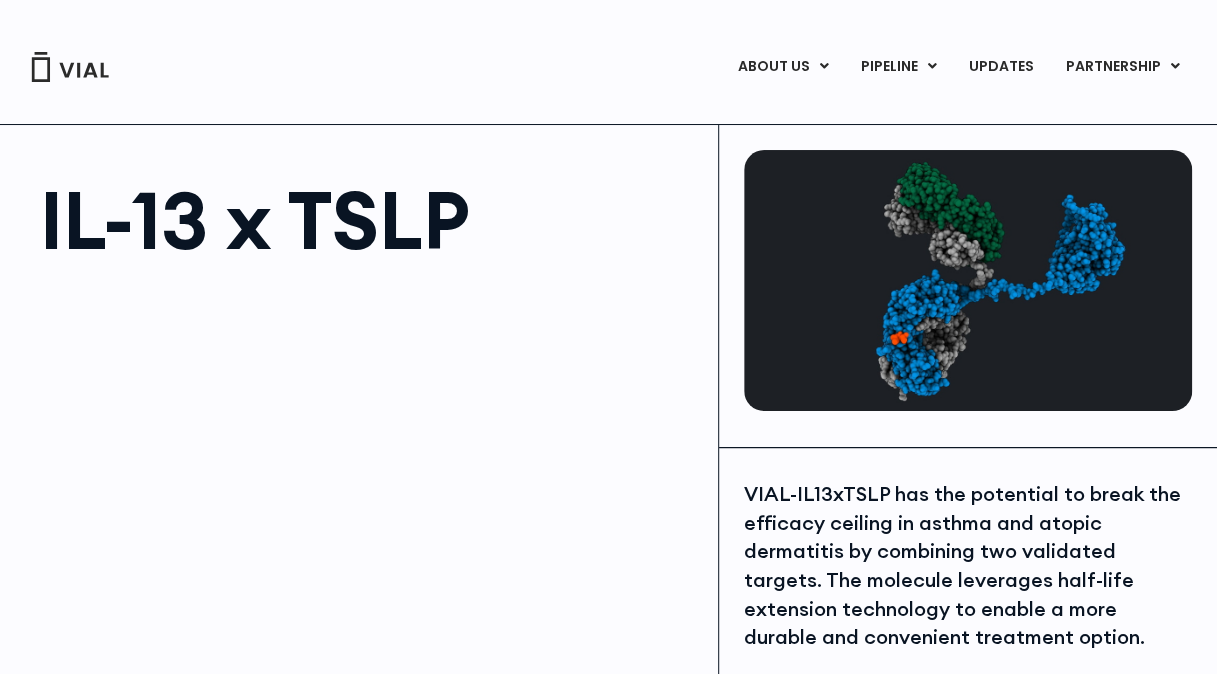 click at bounding box center (70, 67) 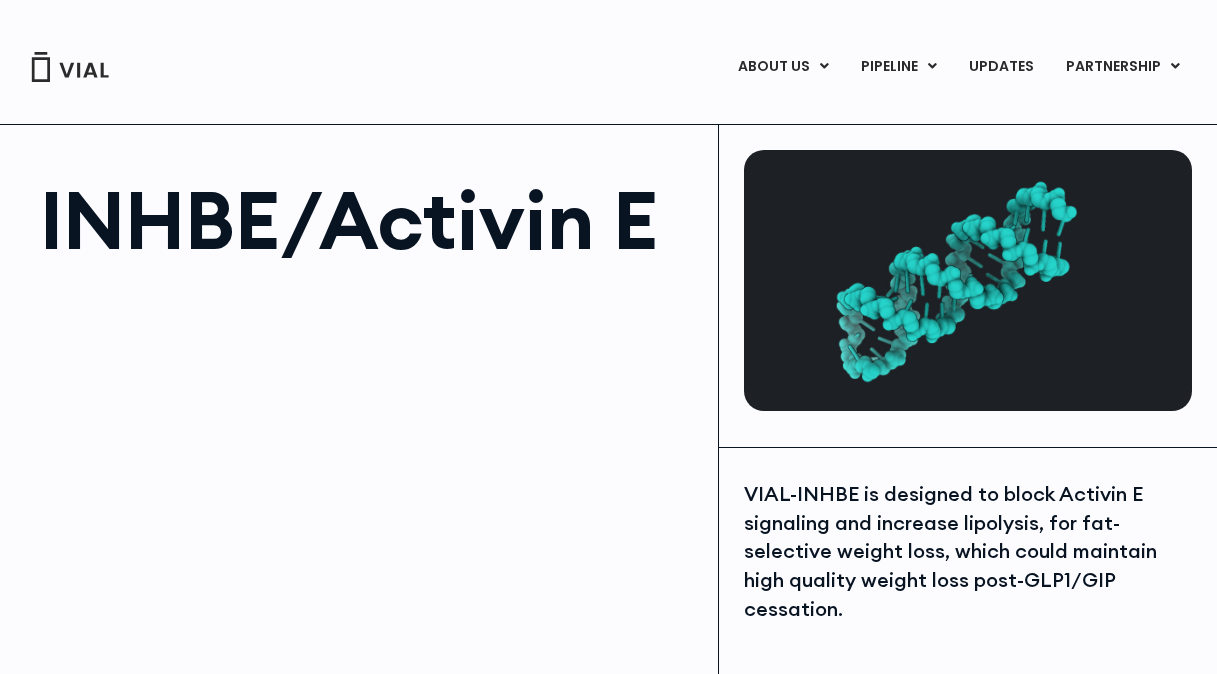 scroll, scrollTop: 0, scrollLeft: 0, axis: both 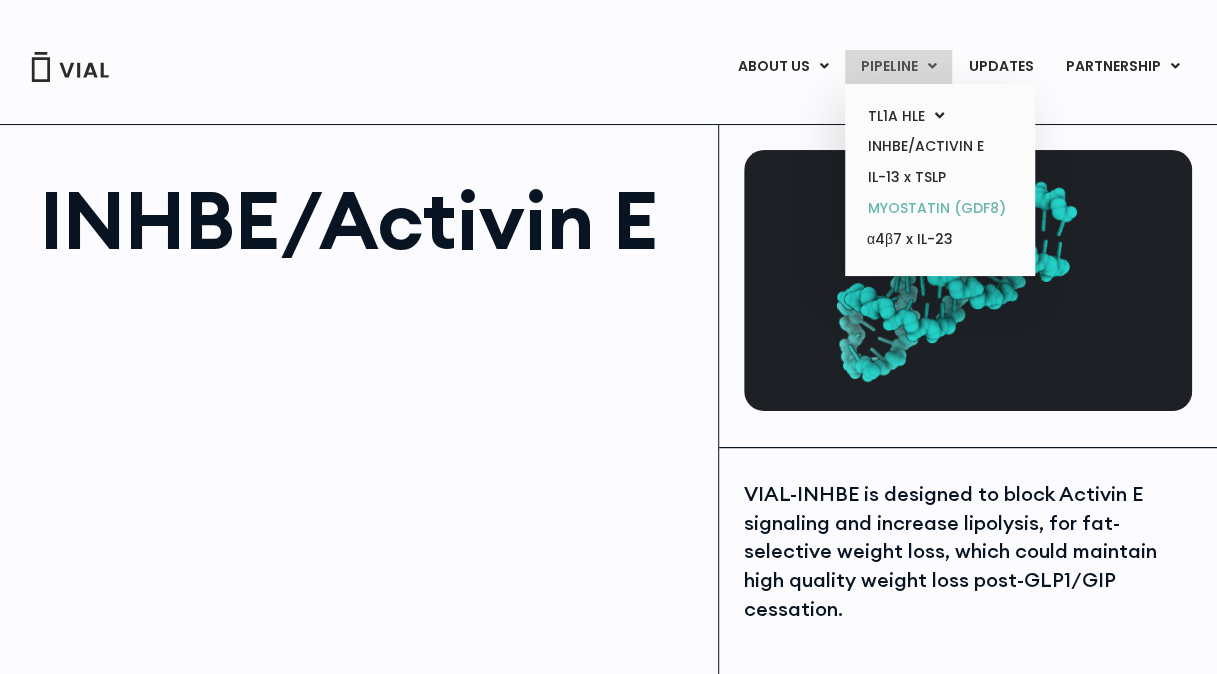 click on "MYOSTATIN (GDF8)" at bounding box center (939, 208) 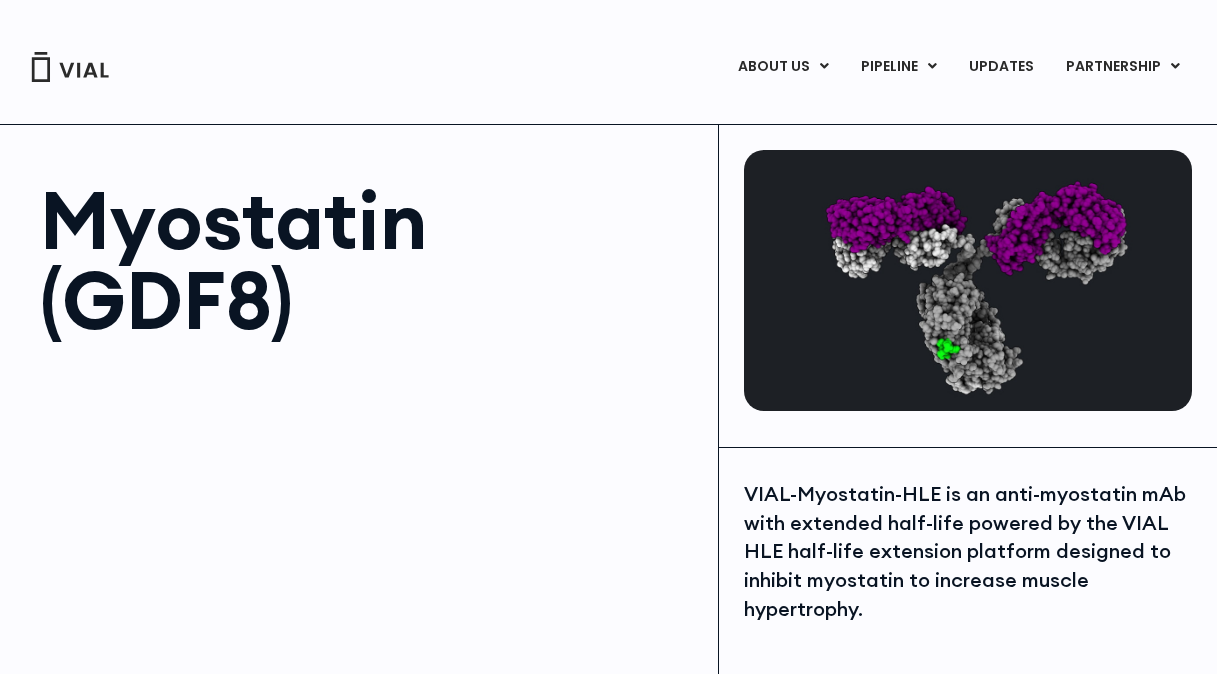 scroll, scrollTop: 0, scrollLeft: 0, axis: both 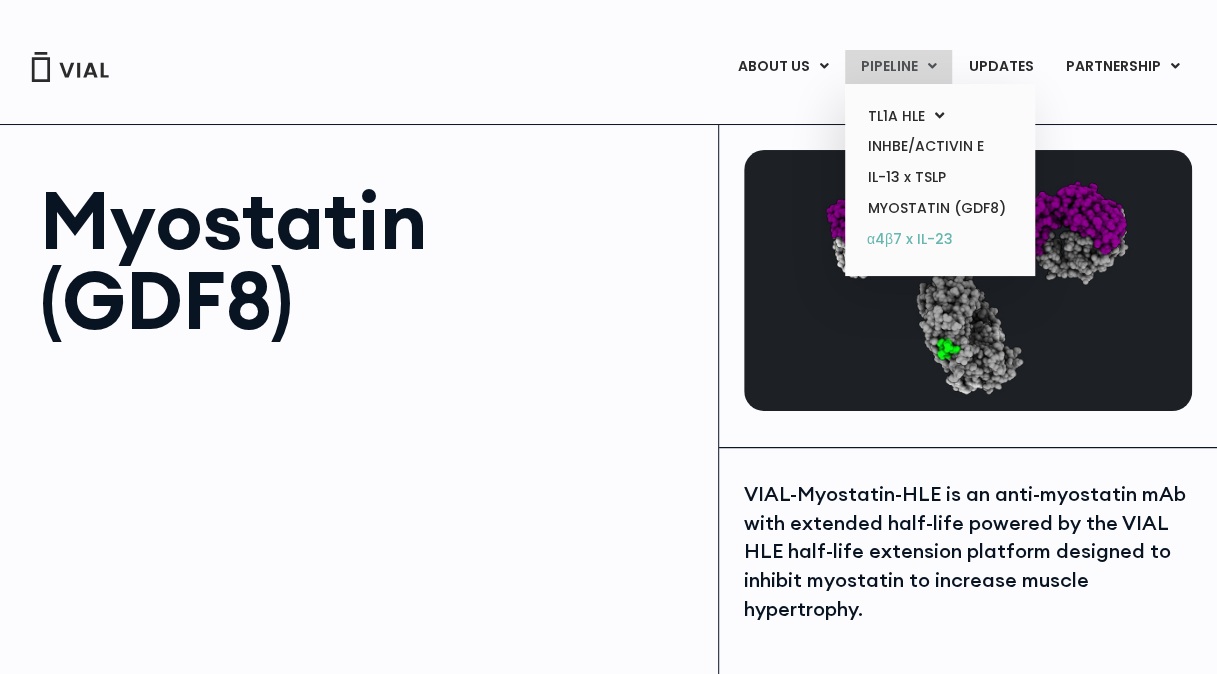 click on "α4β7 x IL-23" at bounding box center (939, 240) 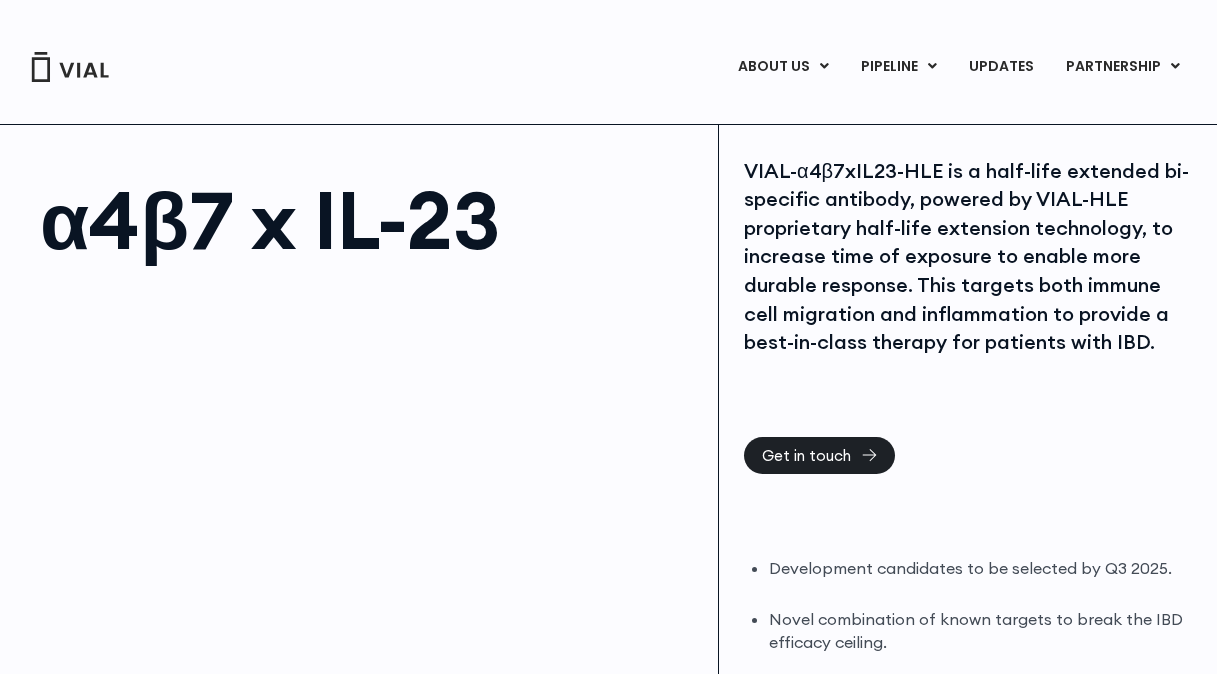 scroll, scrollTop: 0, scrollLeft: 0, axis: both 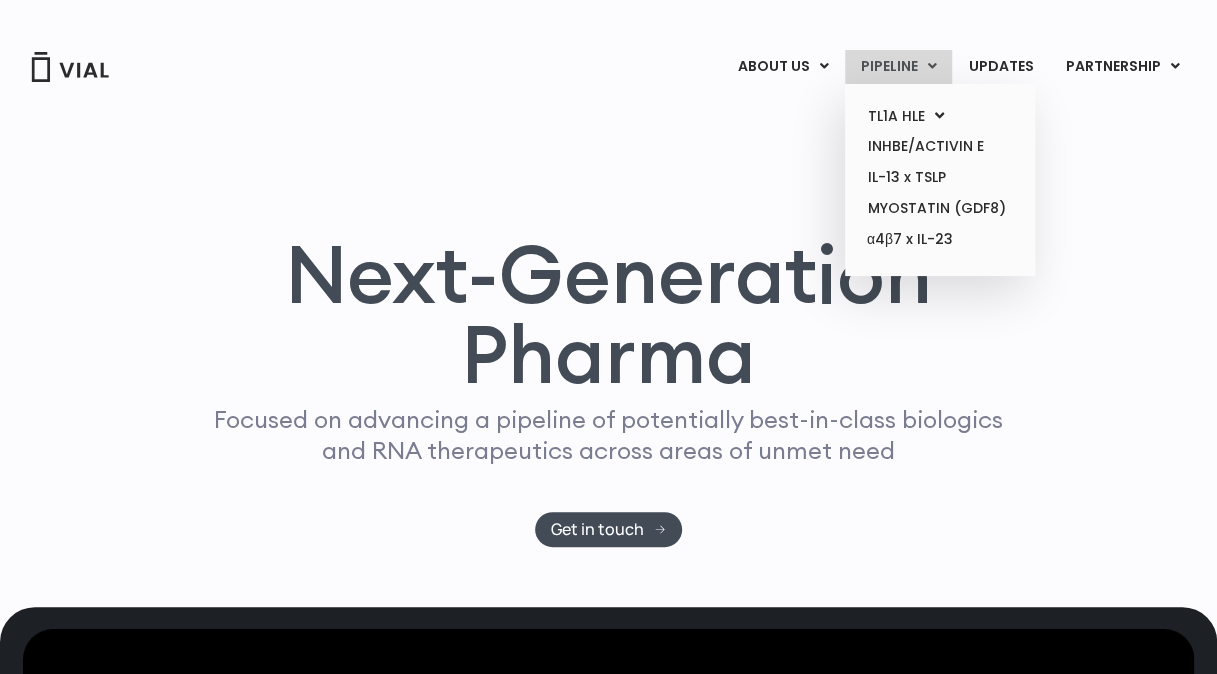 click on "PIPELINE" at bounding box center (898, 67) 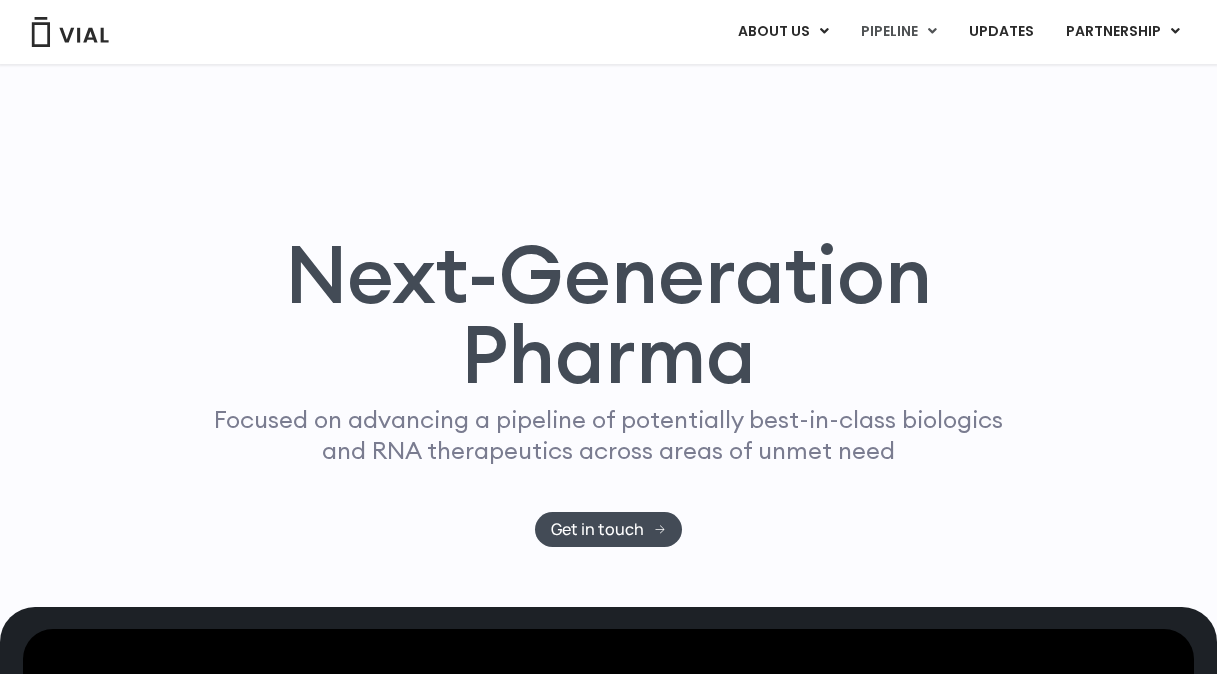 scroll, scrollTop: 1209, scrollLeft: 0, axis: vertical 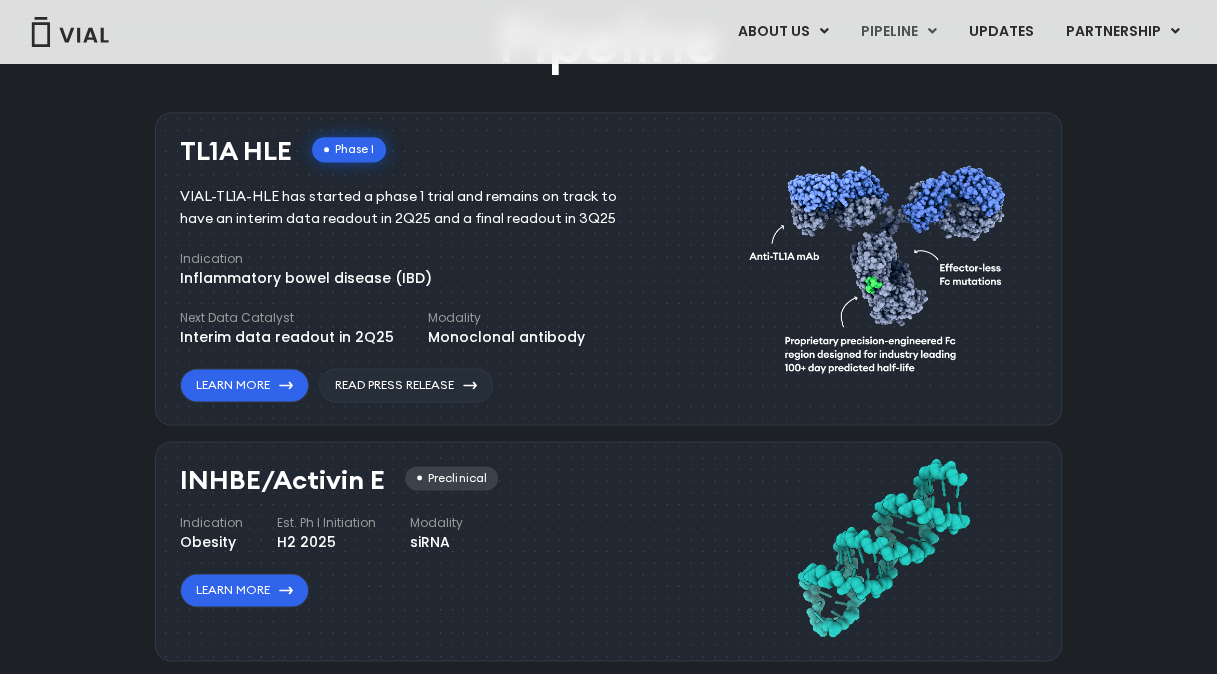 drag, startPoint x: 216, startPoint y: 167, endPoint x: 322, endPoint y: 230, distance: 123.308556 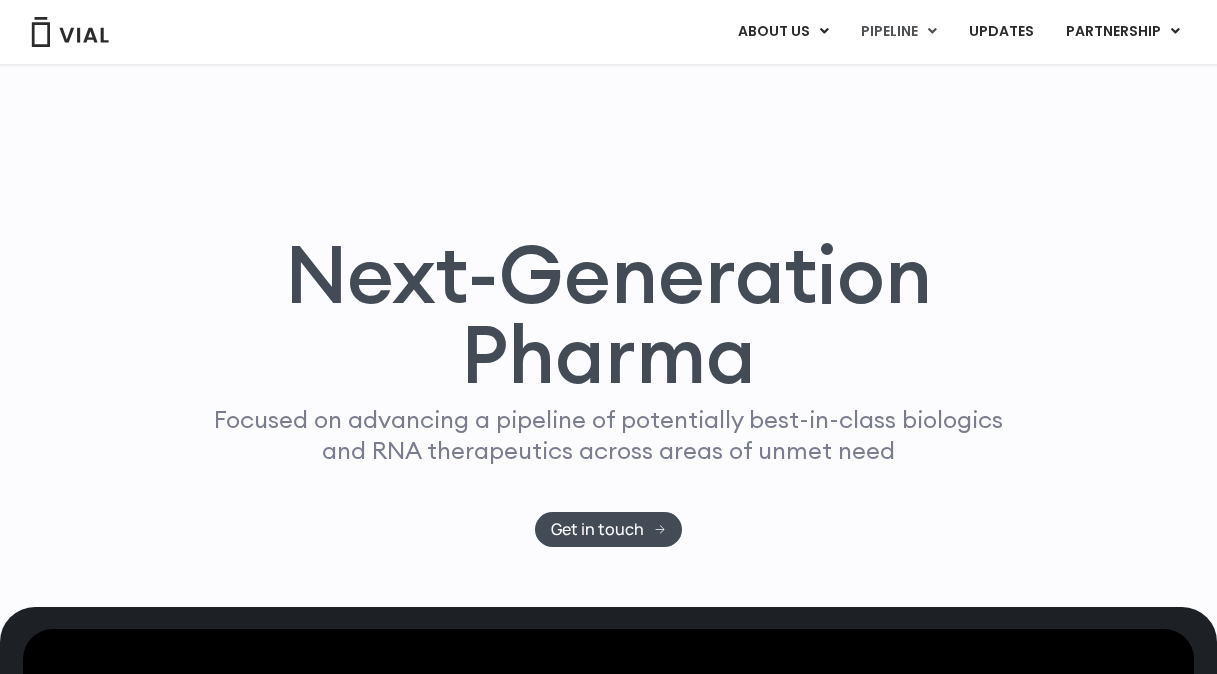 scroll, scrollTop: 1209, scrollLeft: 0, axis: vertical 